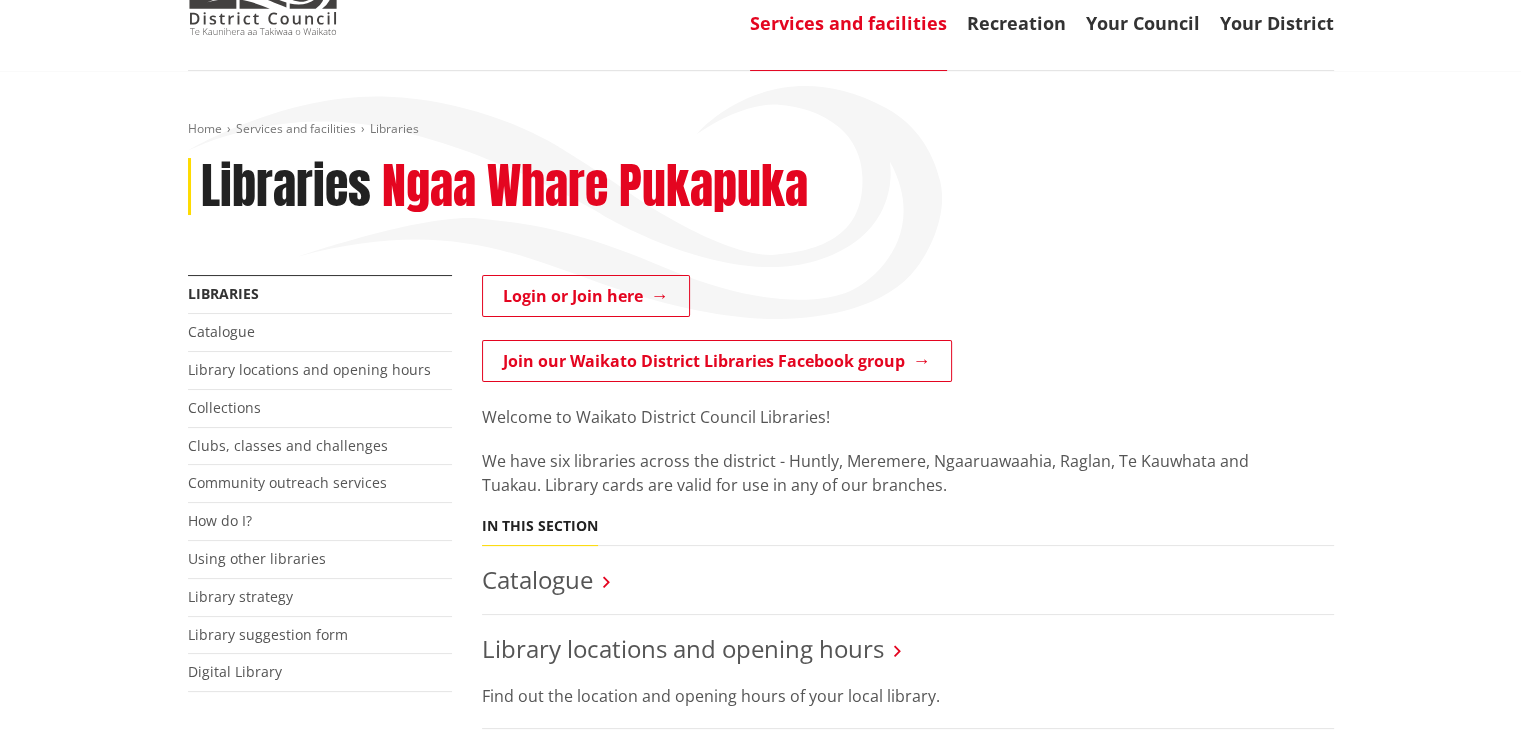 scroll, scrollTop: 280, scrollLeft: 0, axis: vertical 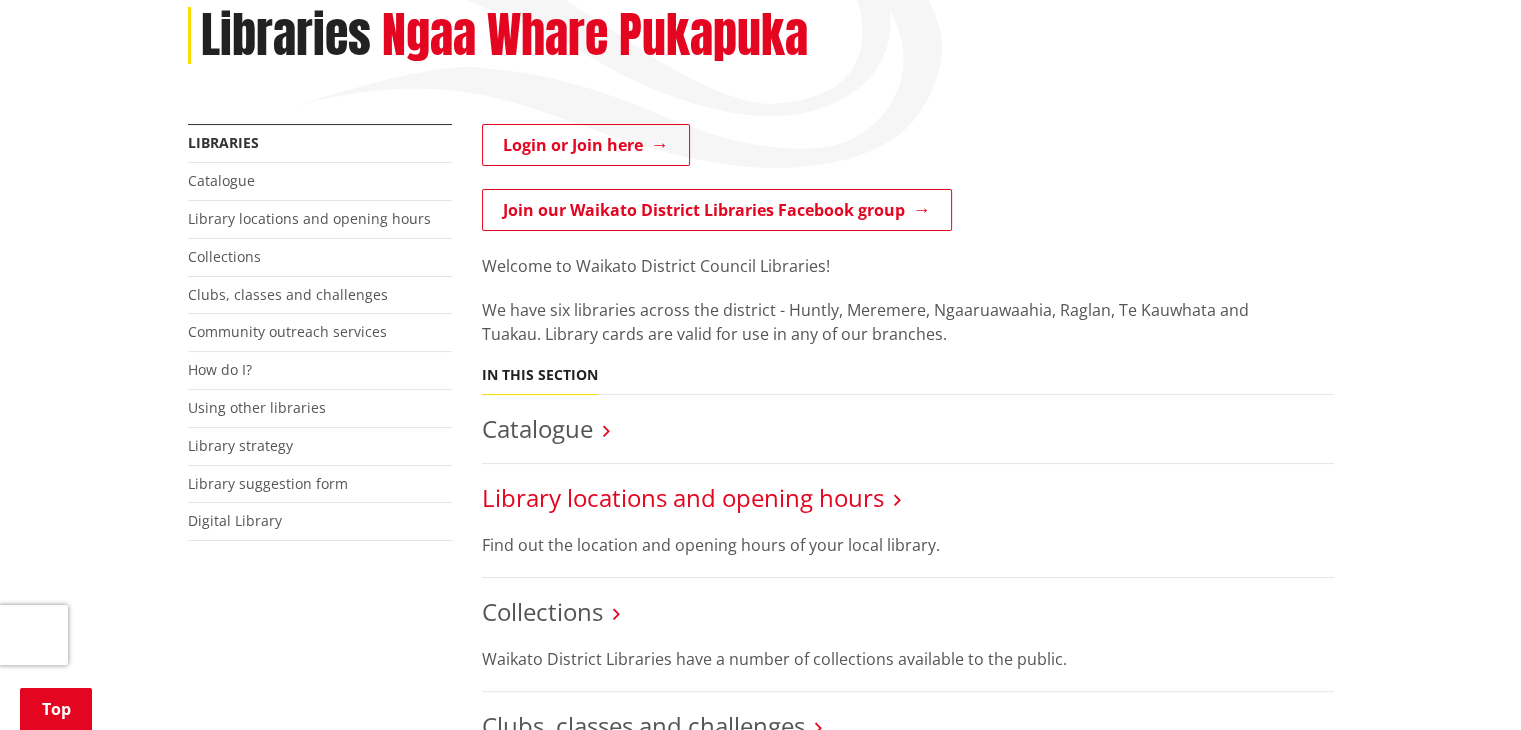 click on "Library locations and opening hours" at bounding box center (683, 497) 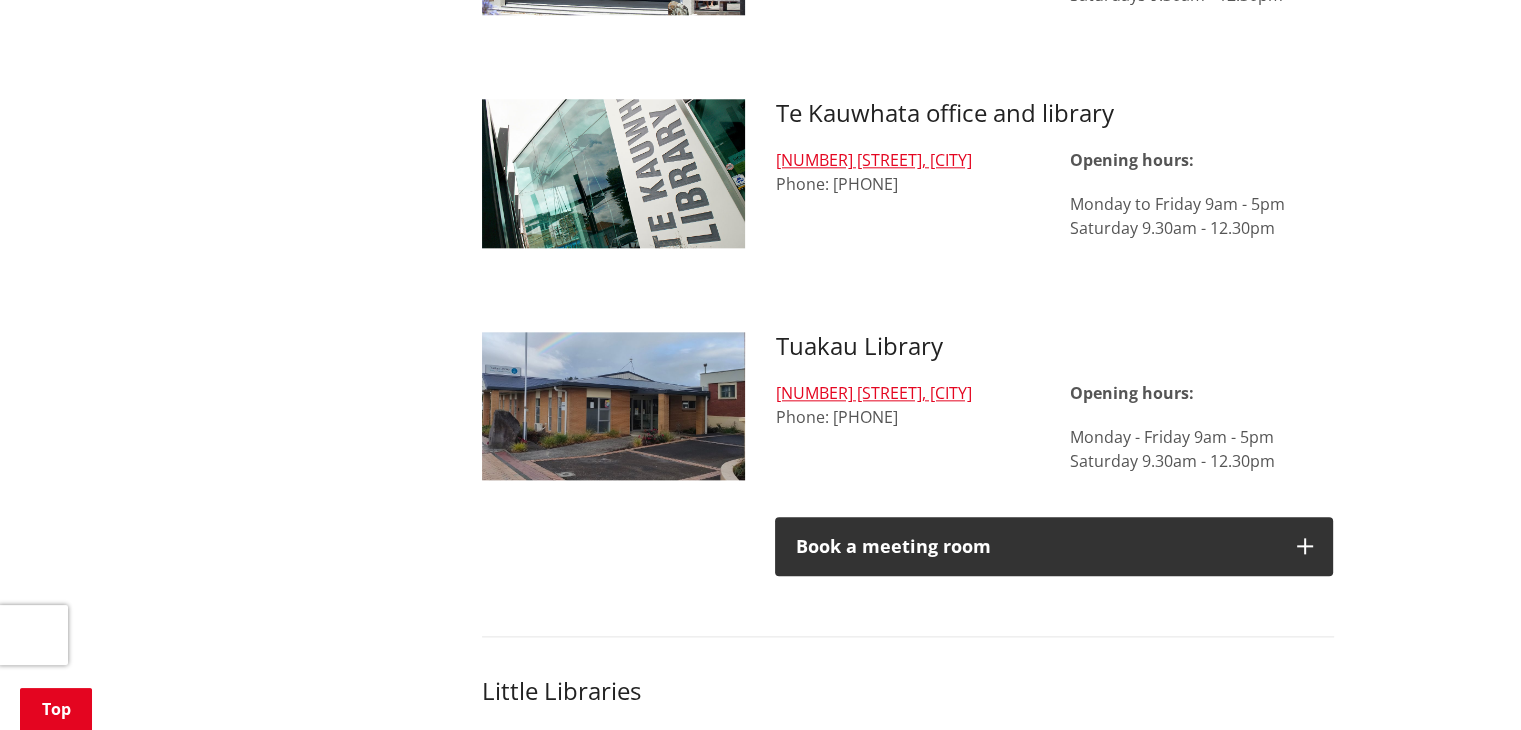 scroll, scrollTop: 2200, scrollLeft: 0, axis: vertical 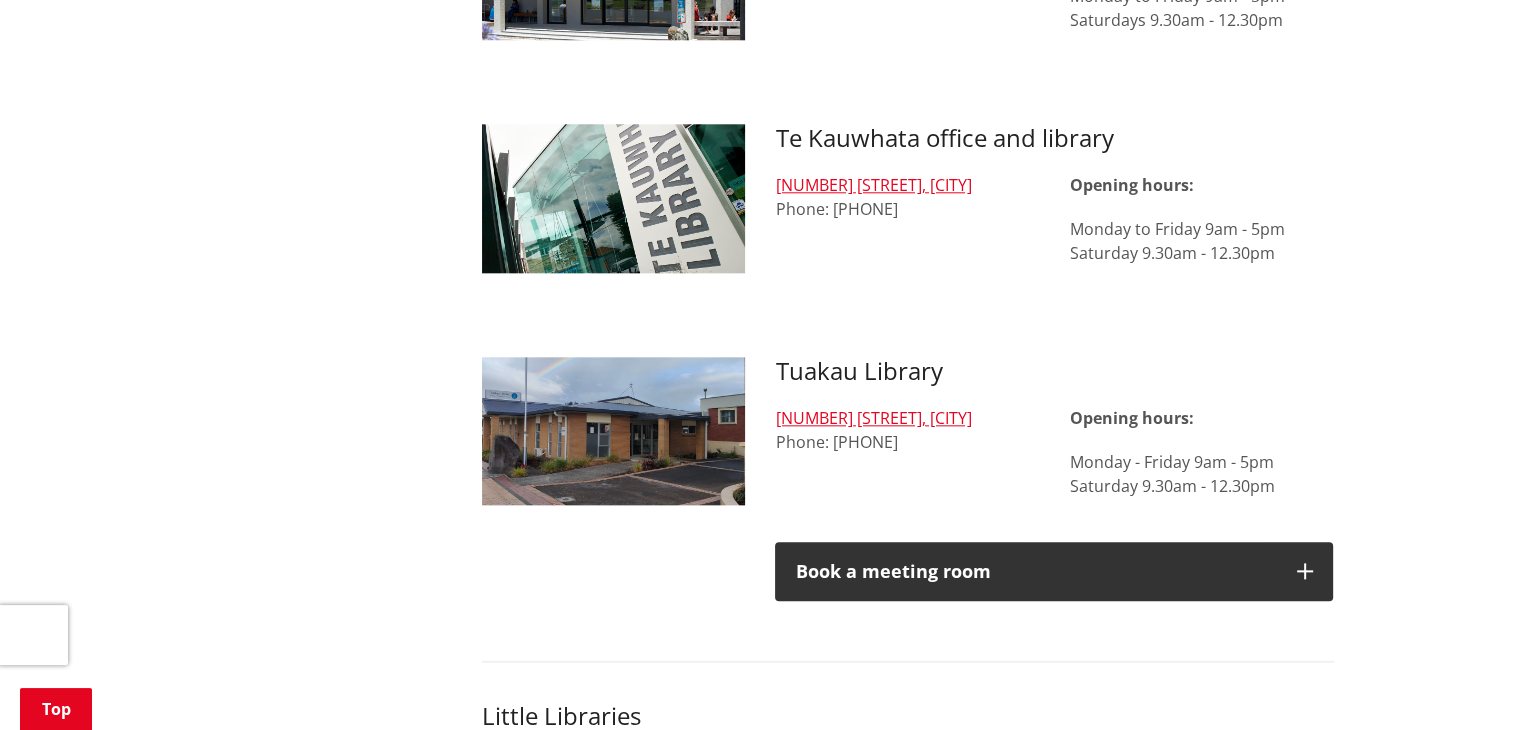 click at bounding box center [614, 431] 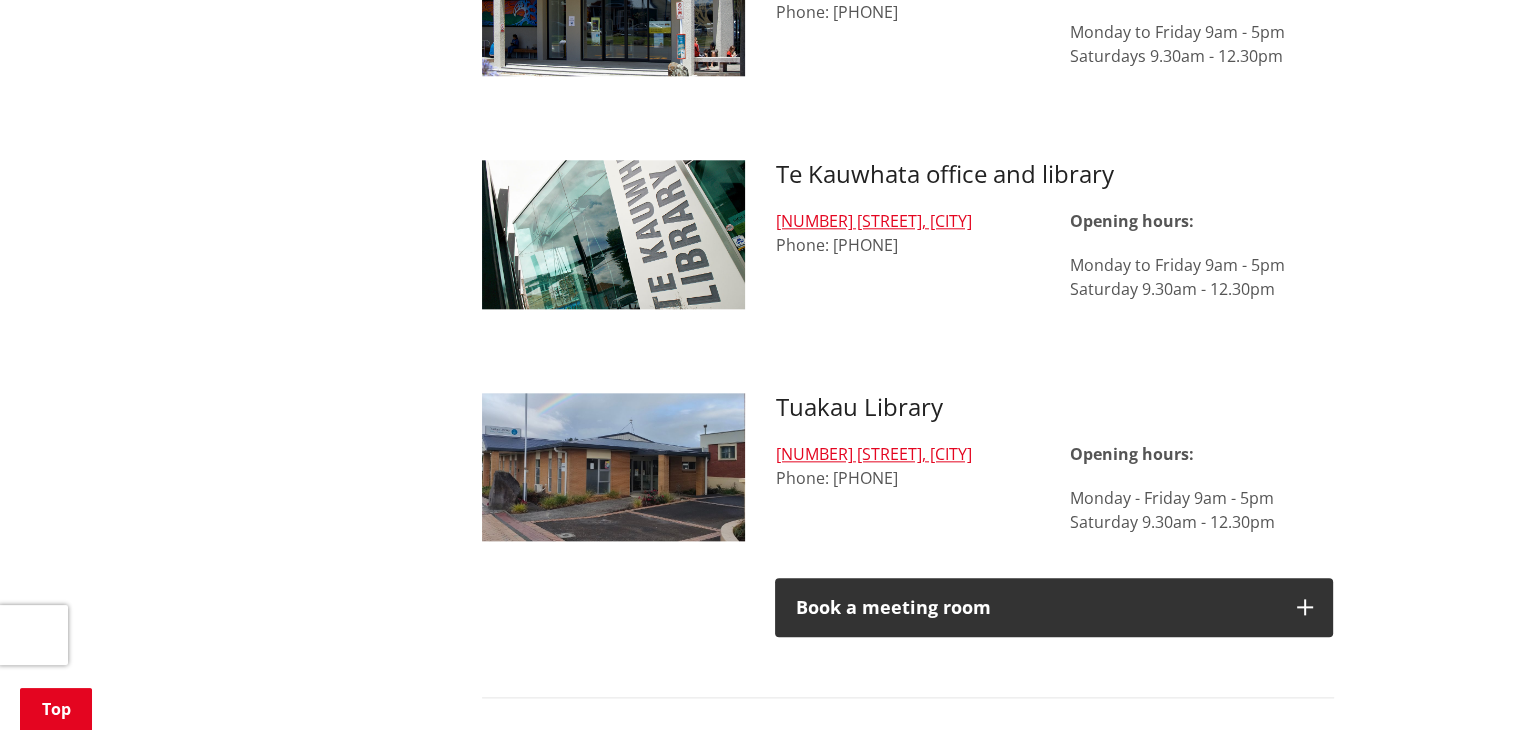 scroll, scrollTop: 2240, scrollLeft: 0, axis: vertical 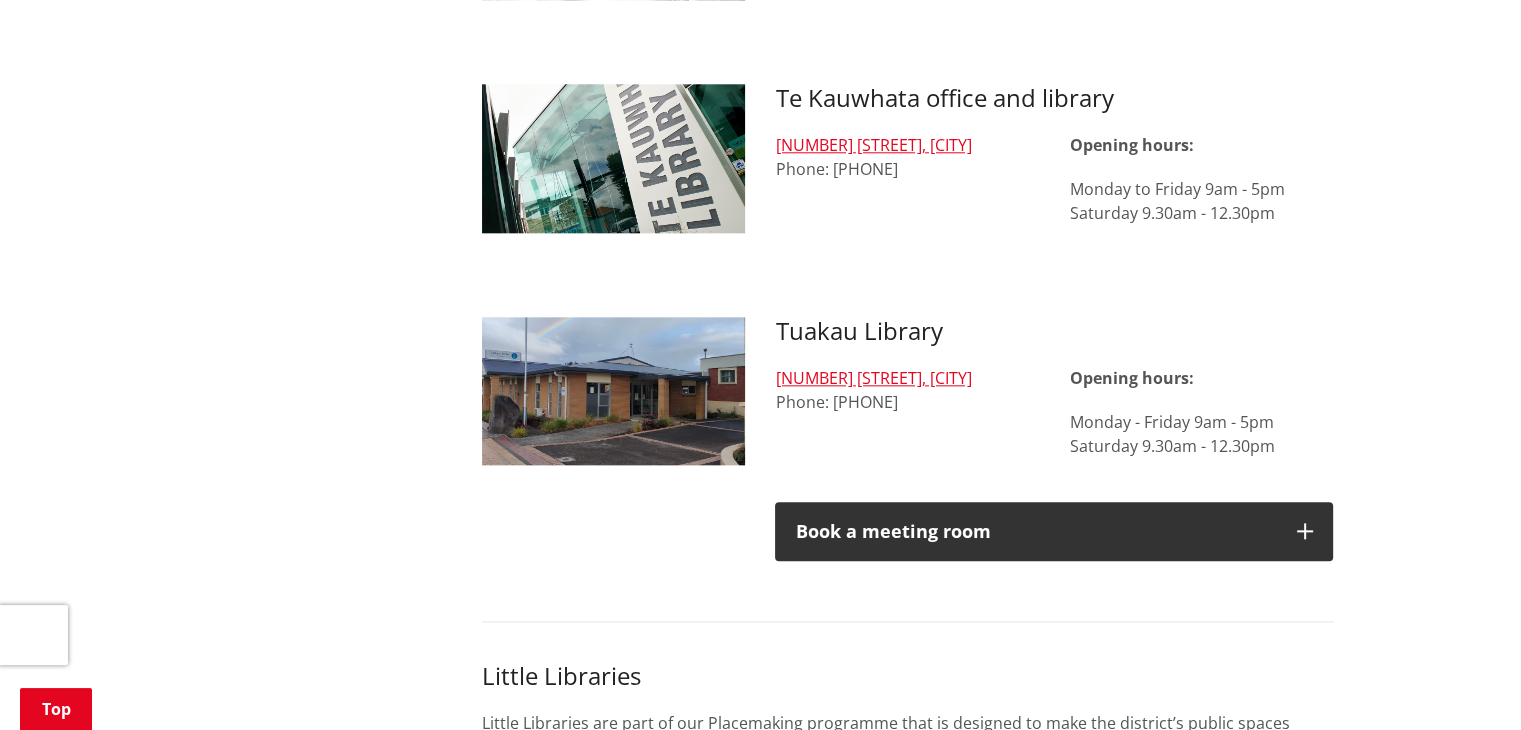 click on "Tuakau Library" at bounding box center (1054, 331) 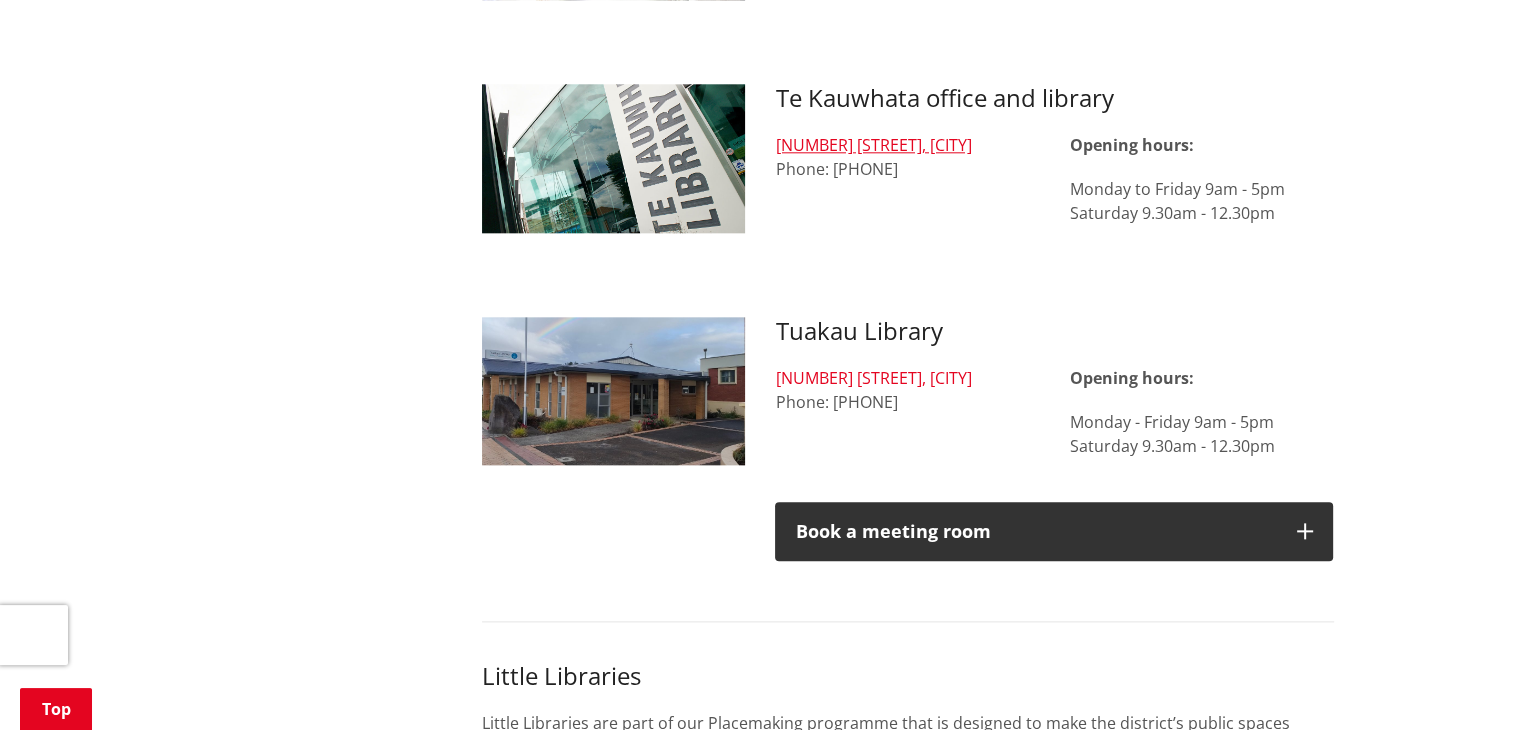 click on "72 George Street, Tuakau" at bounding box center [873, 378] 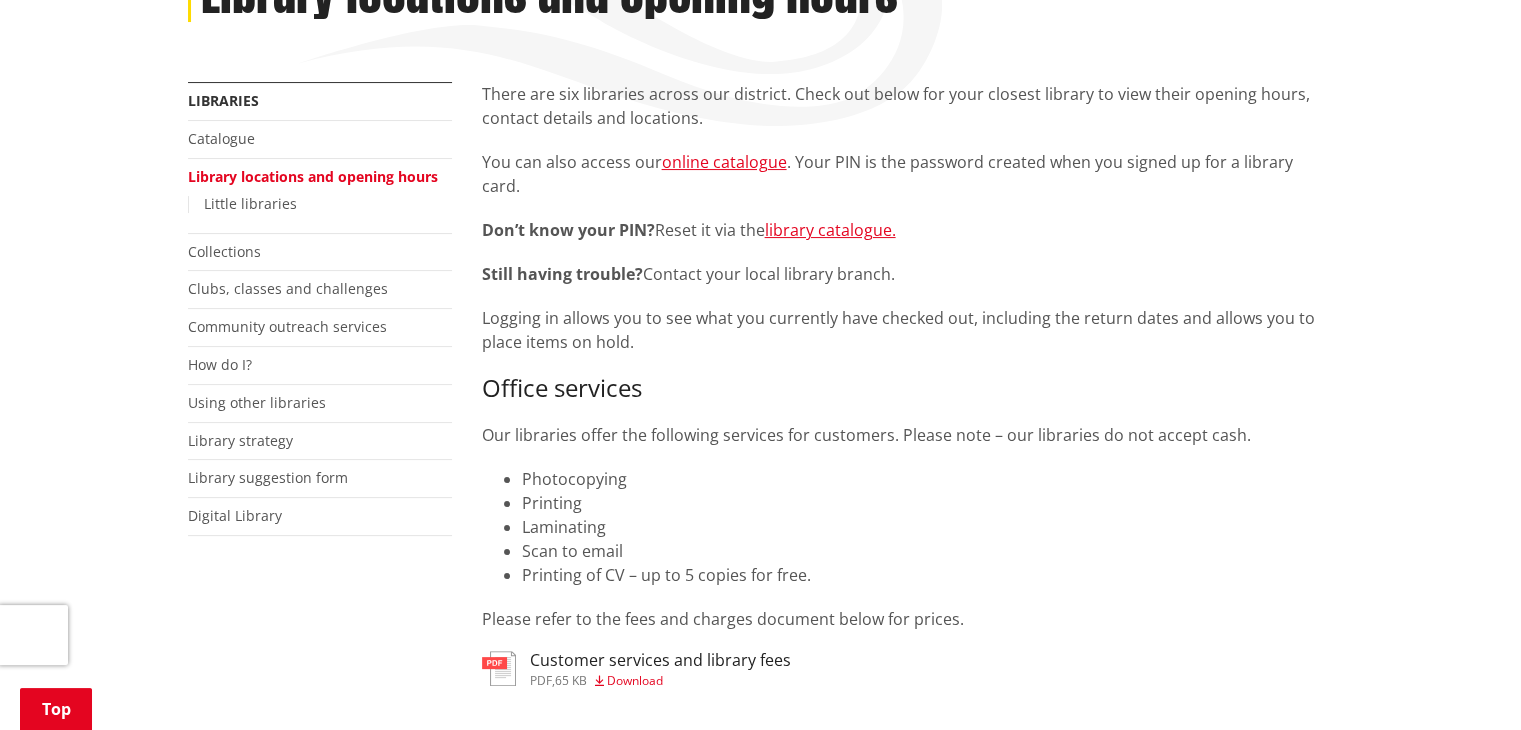 scroll, scrollTop: 320, scrollLeft: 0, axis: vertical 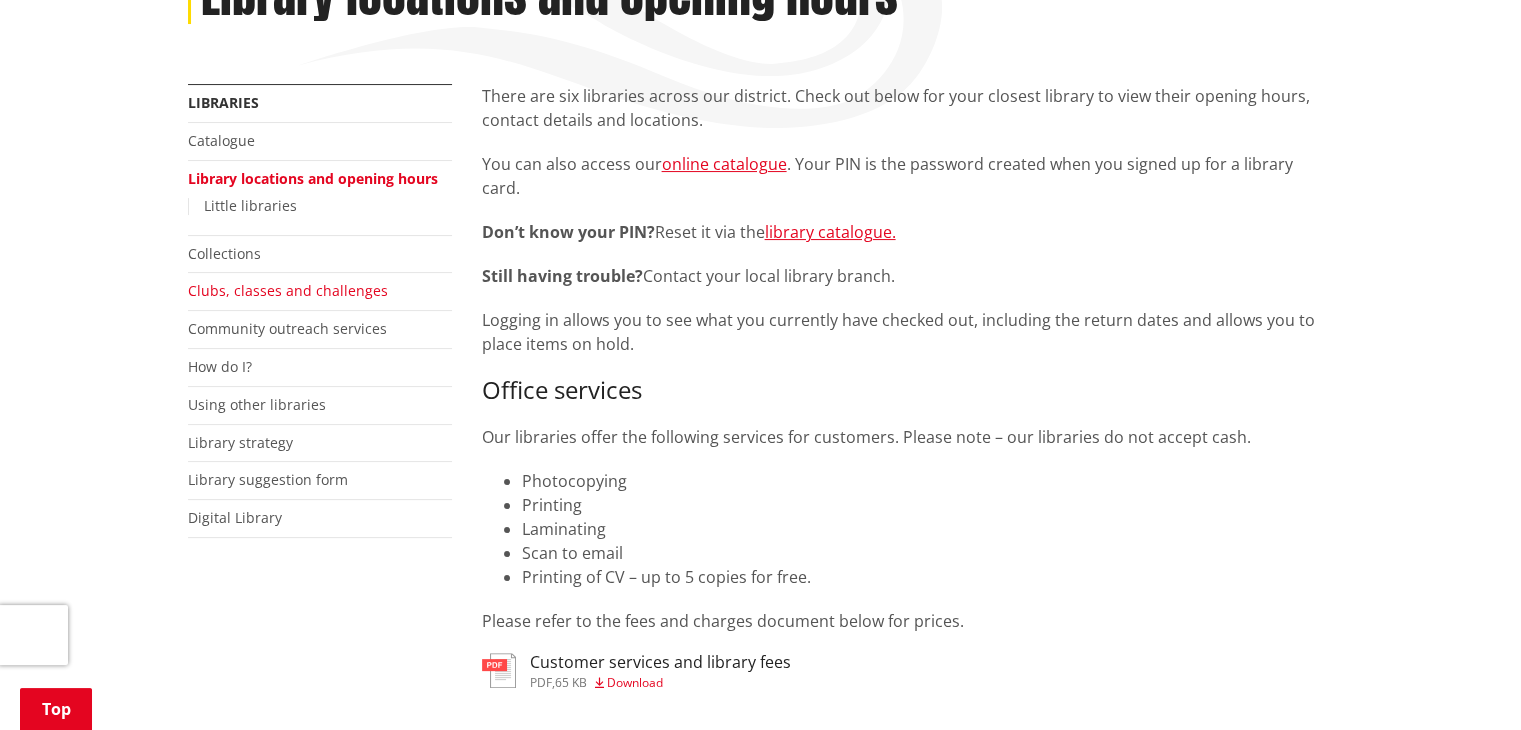 click on "Clubs, classes and challenges" at bounding box center (288, 290) 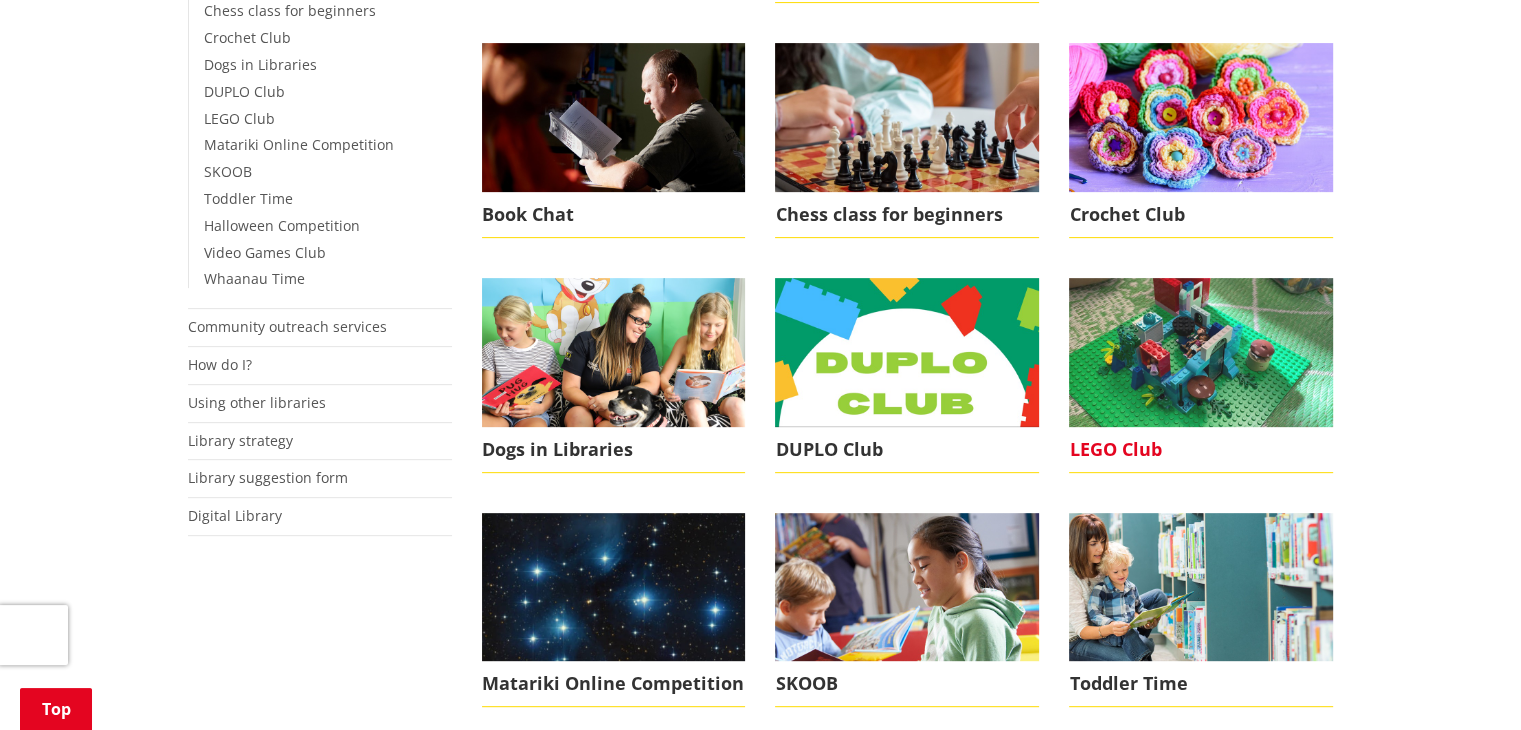 scroll, scrollTop: 680, scrollLeft: 0, axis: vertical 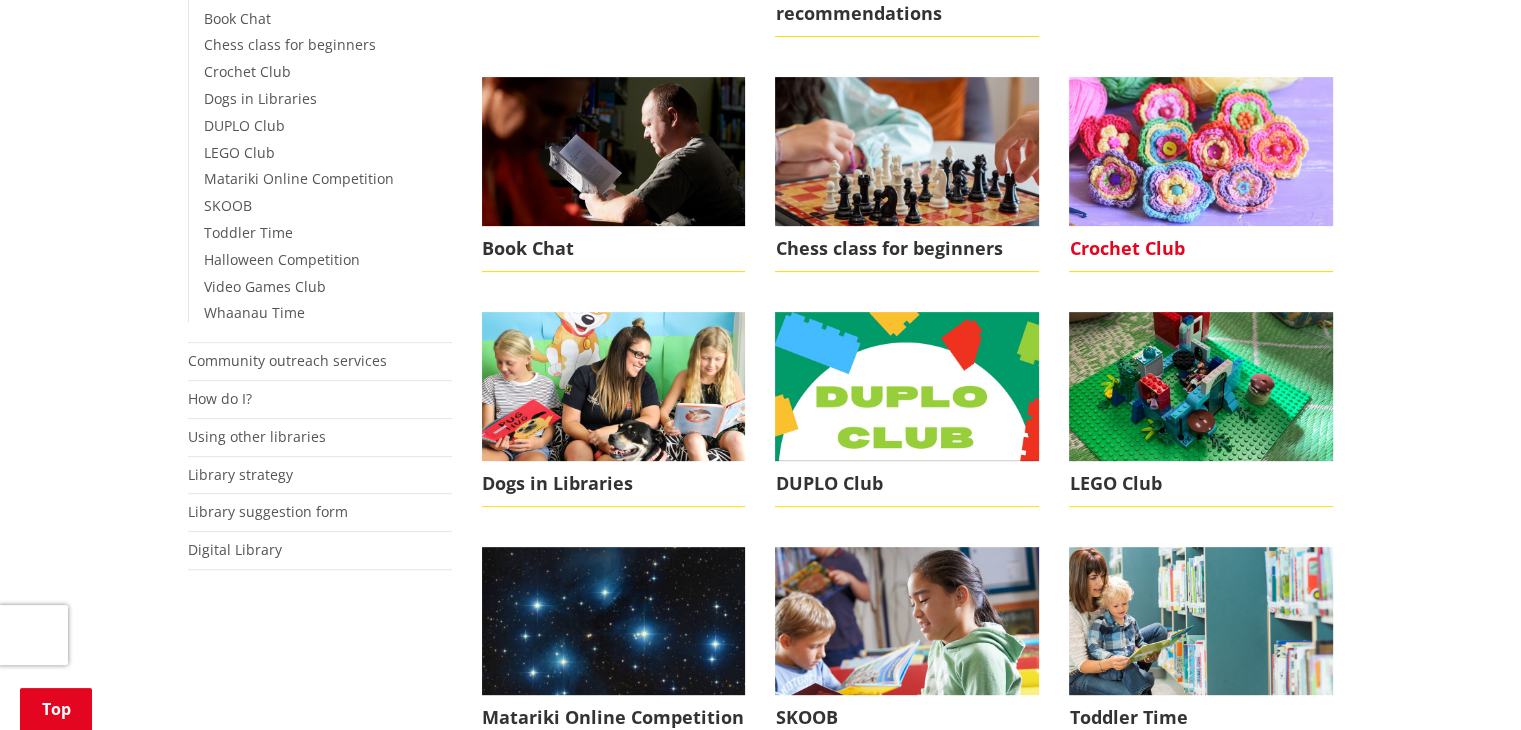 click on "Crochet Club" at bounding box center [1201, 249] 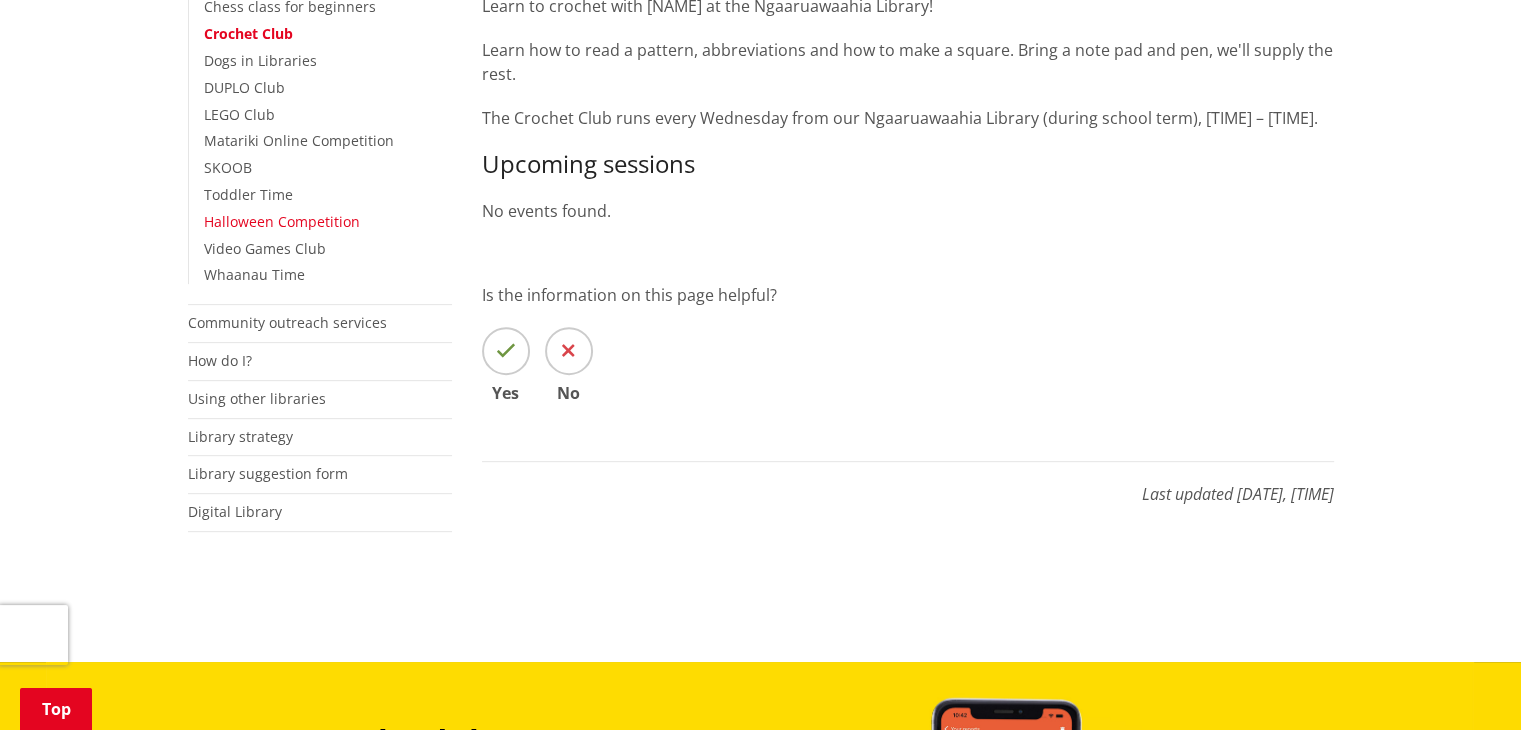 scroll, scrollTop: 720, scrollLeft: 0, axis: vertical 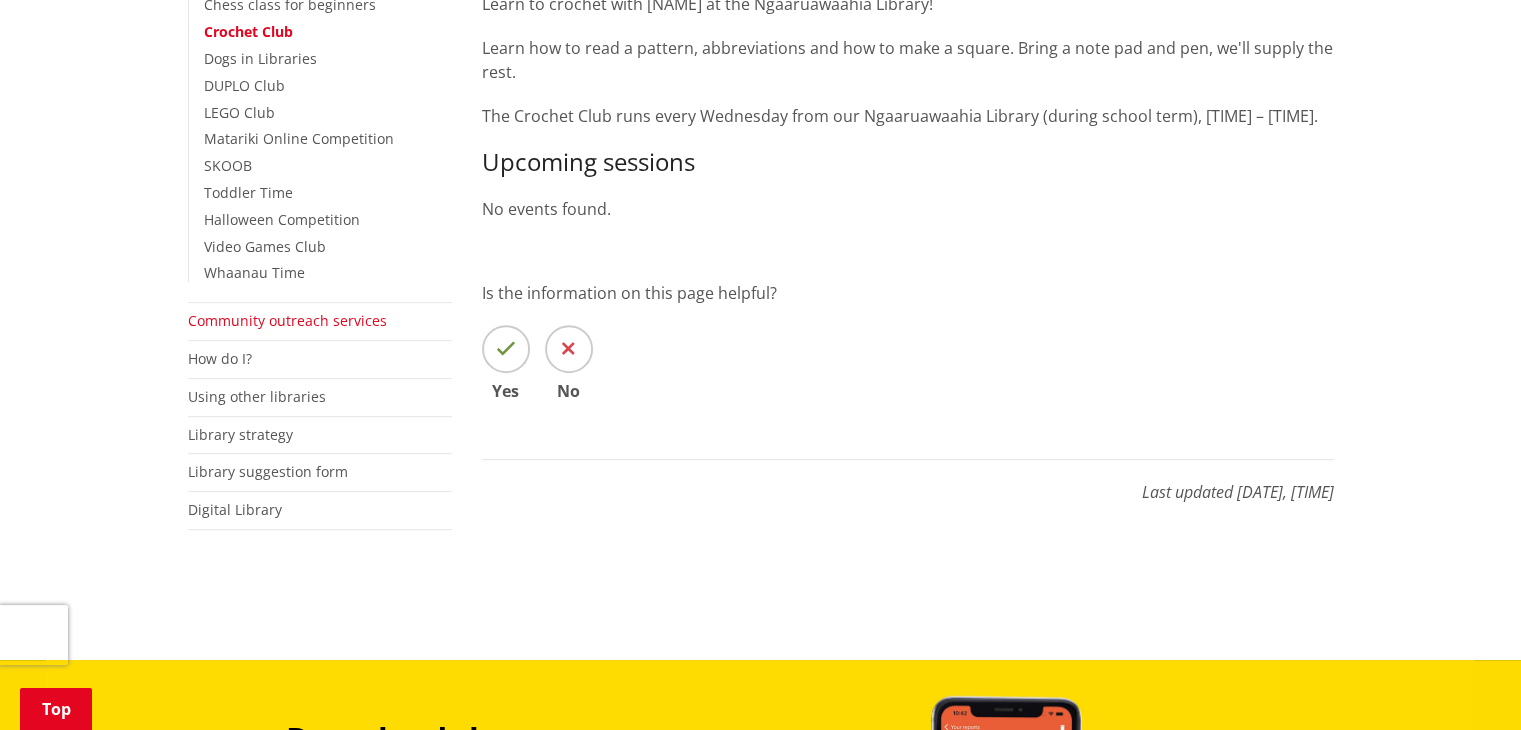 click on "Community outreach services" at bounding box center (287, 320) 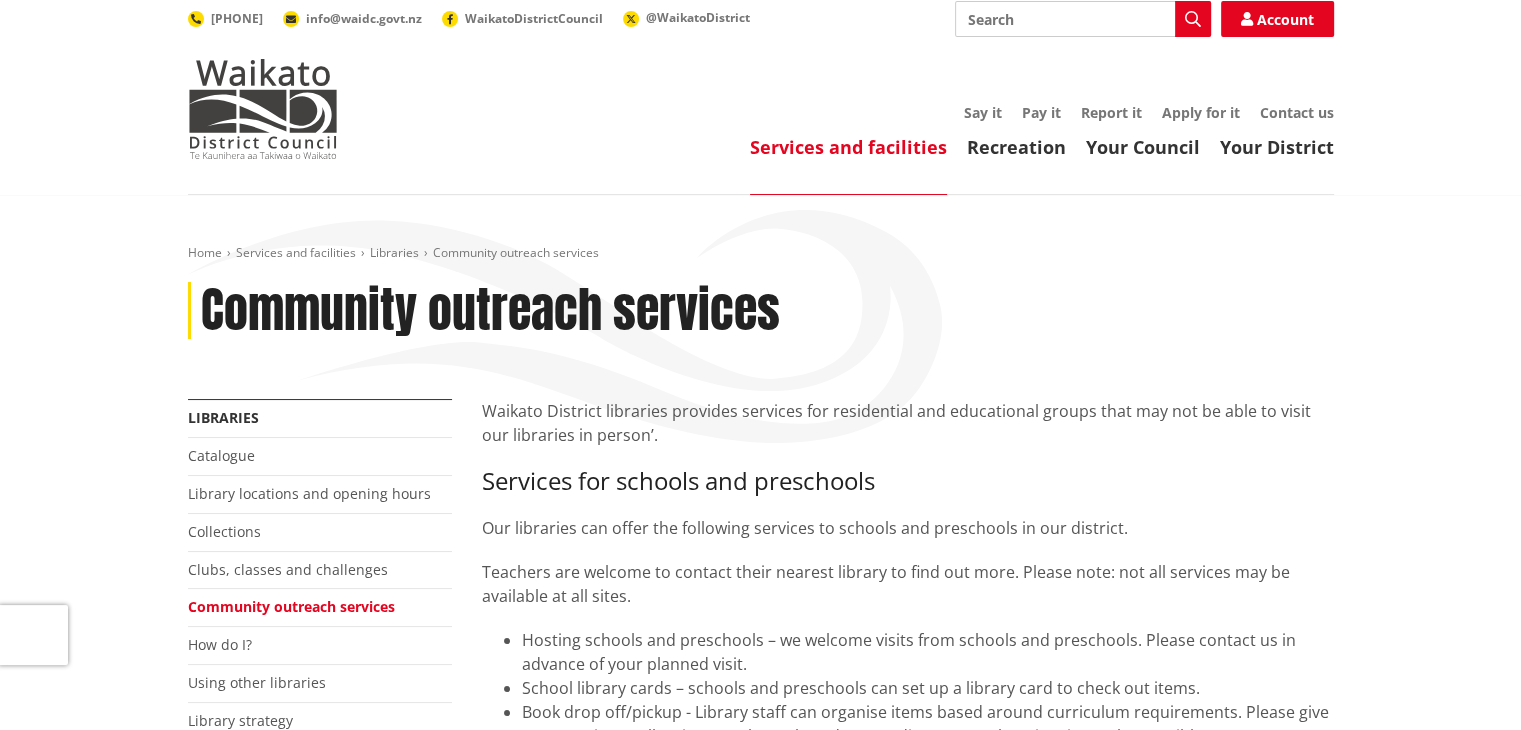 scroll, scrollTop: 0, scrollLeft: 0, axis: both 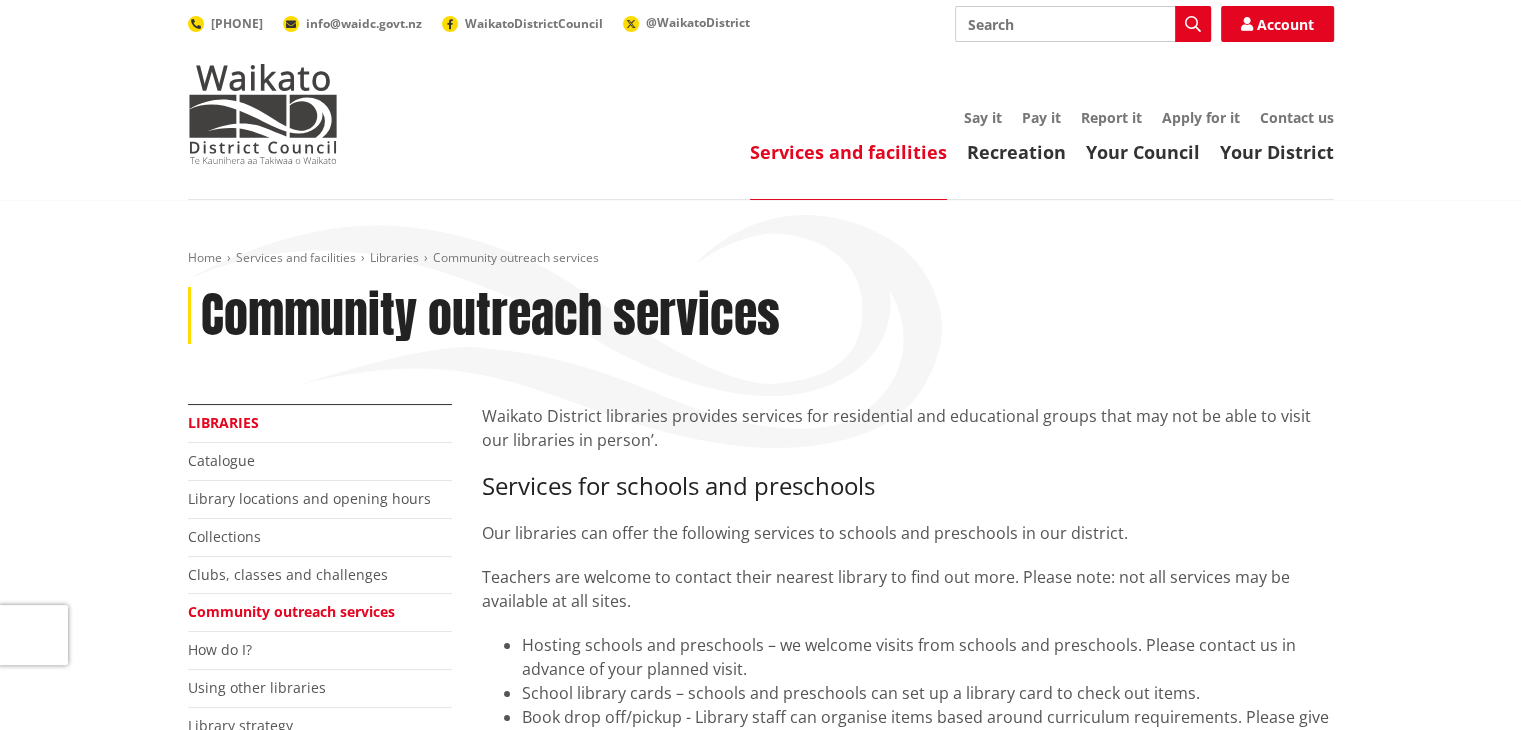 click on "Libraries" at bounding box center (223, 422) 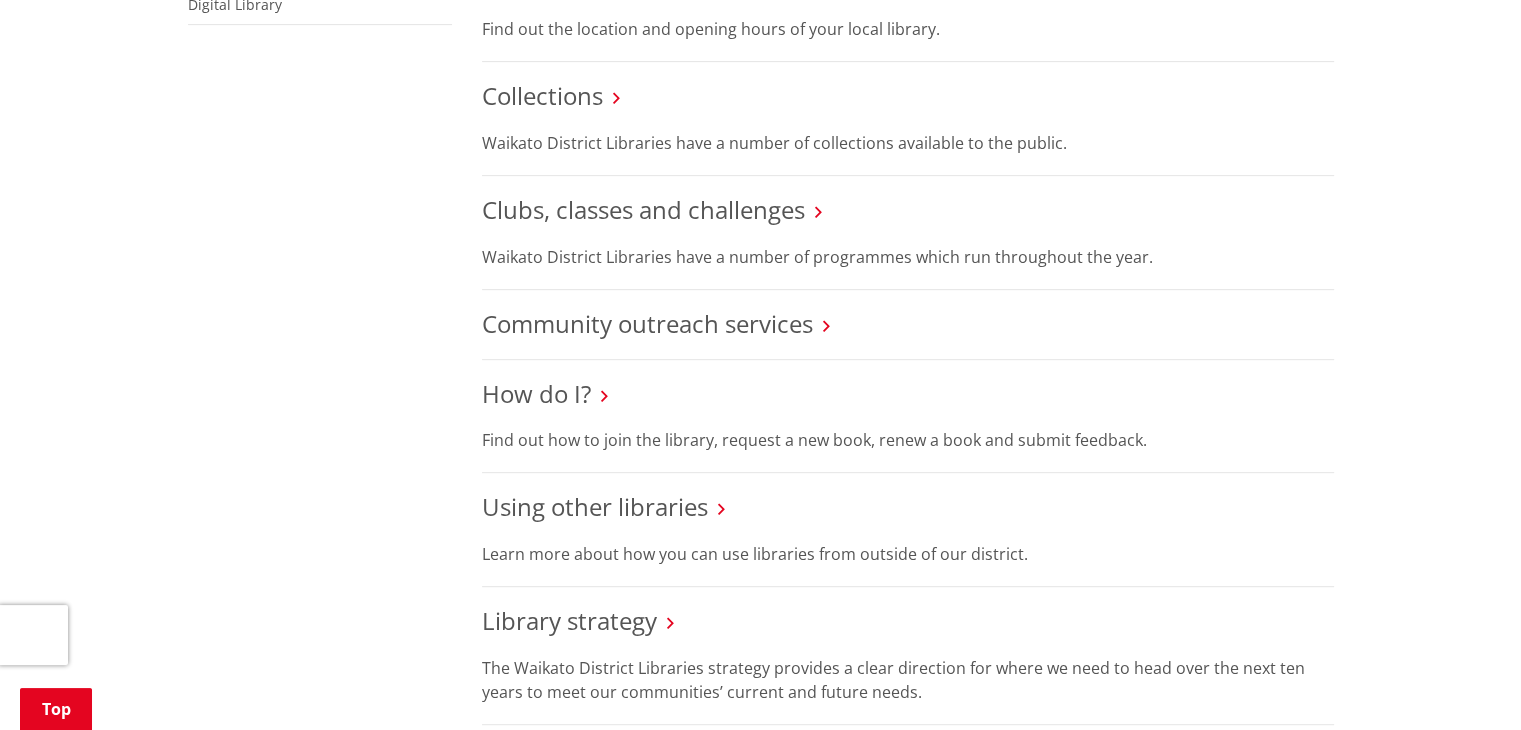 scroll, scrollTop: 840, scrollLeft: 0, axis: vertical 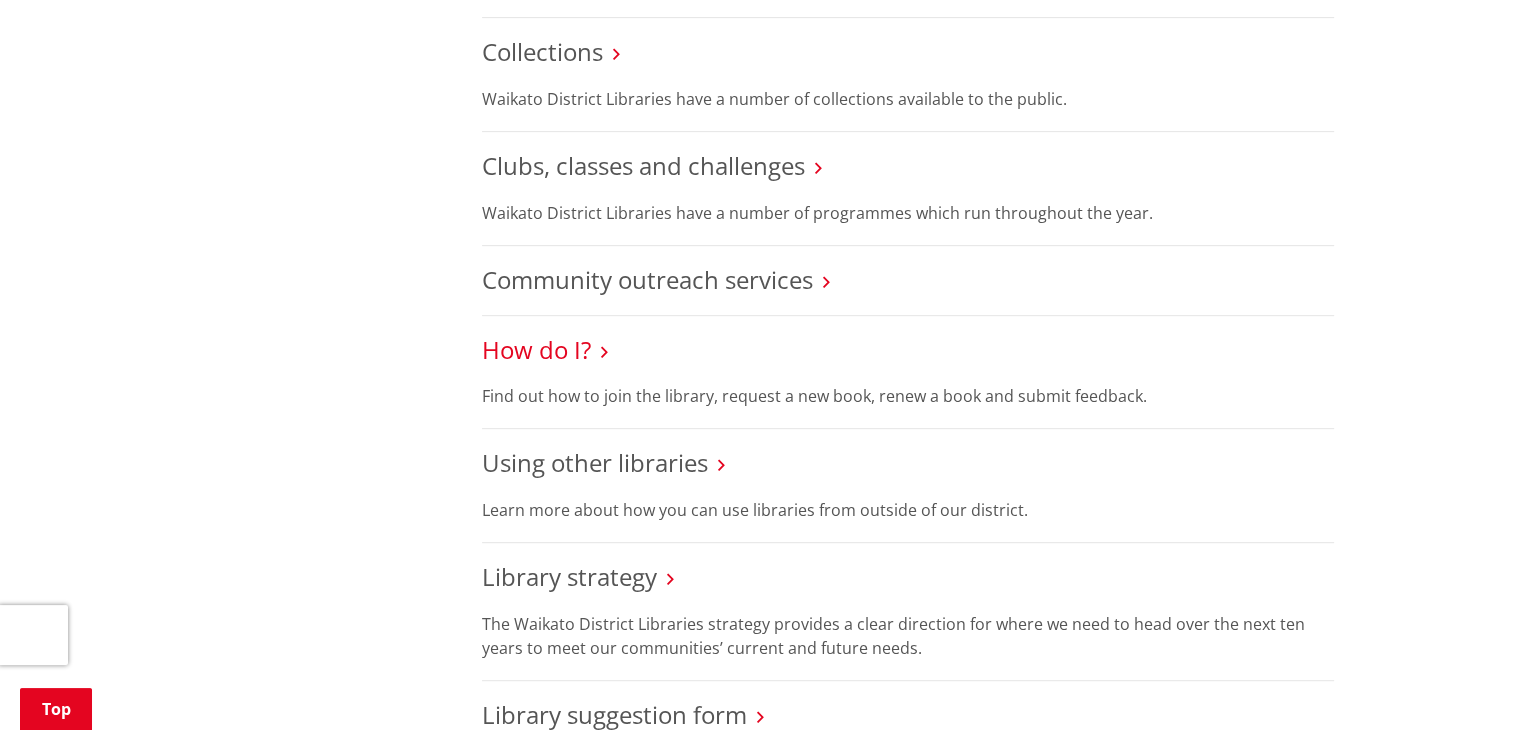 click on "How do I?" at bounding box center [536, 349] 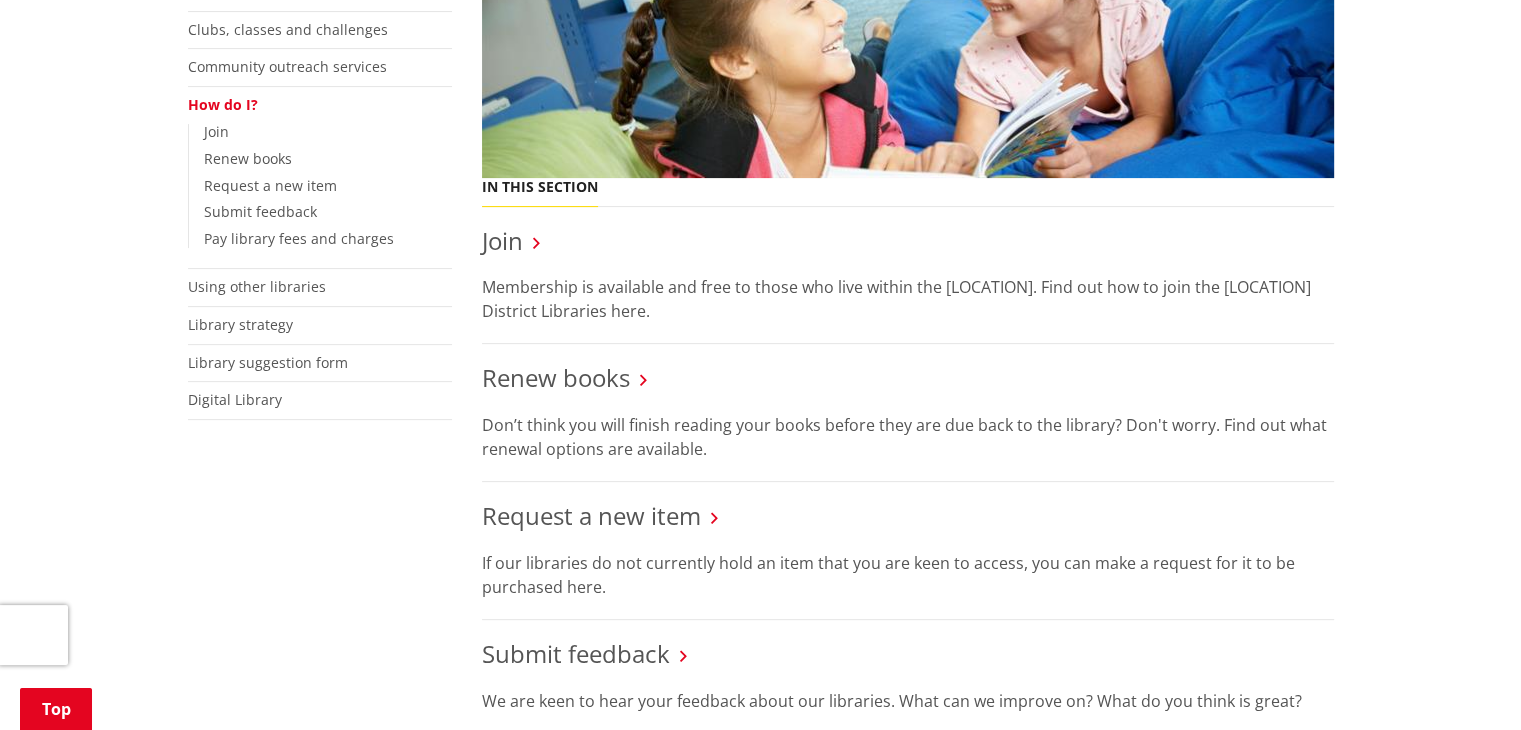 scroll, scrollTop: 600, scrollLeft: 0, axis: vertical 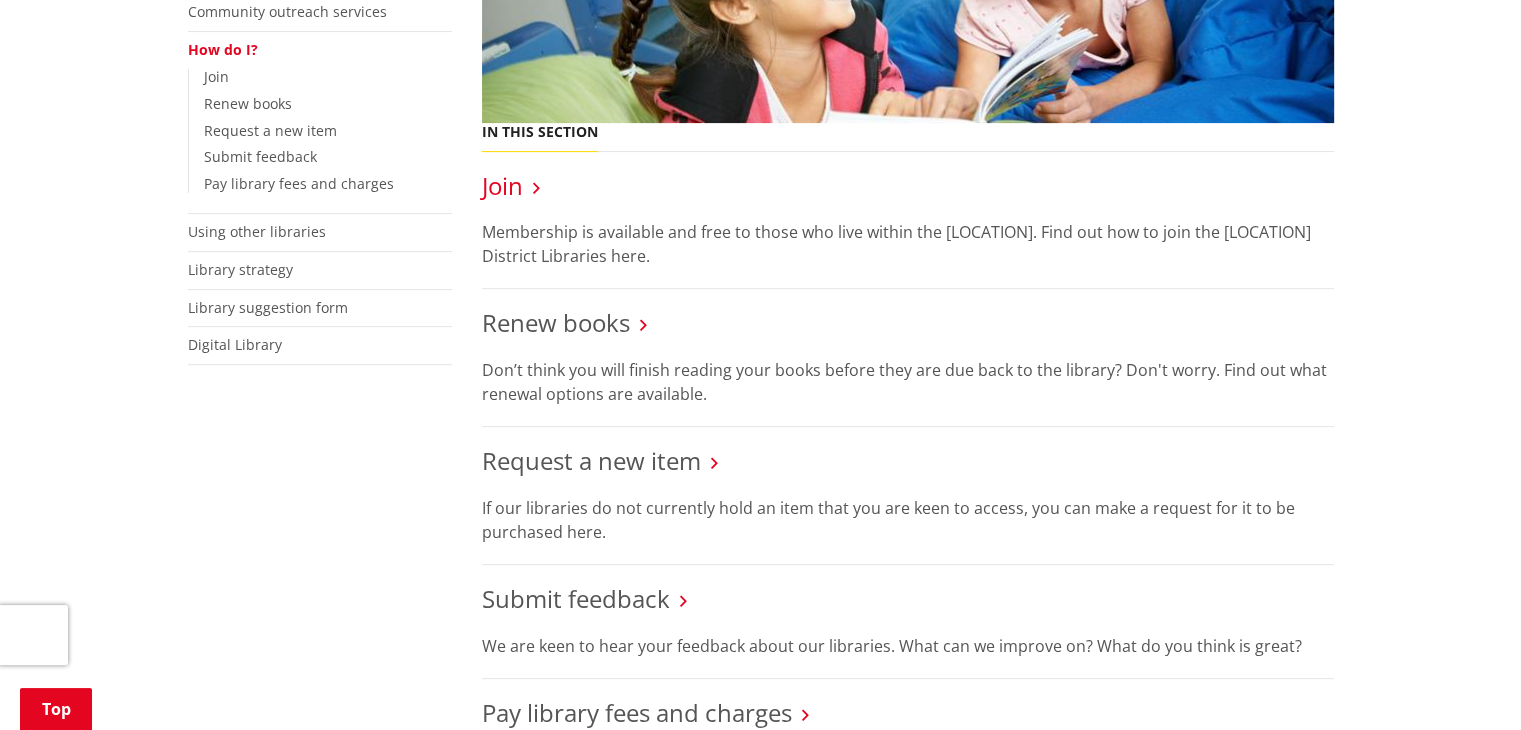 click on "Join" at bounding box center [502, 185] 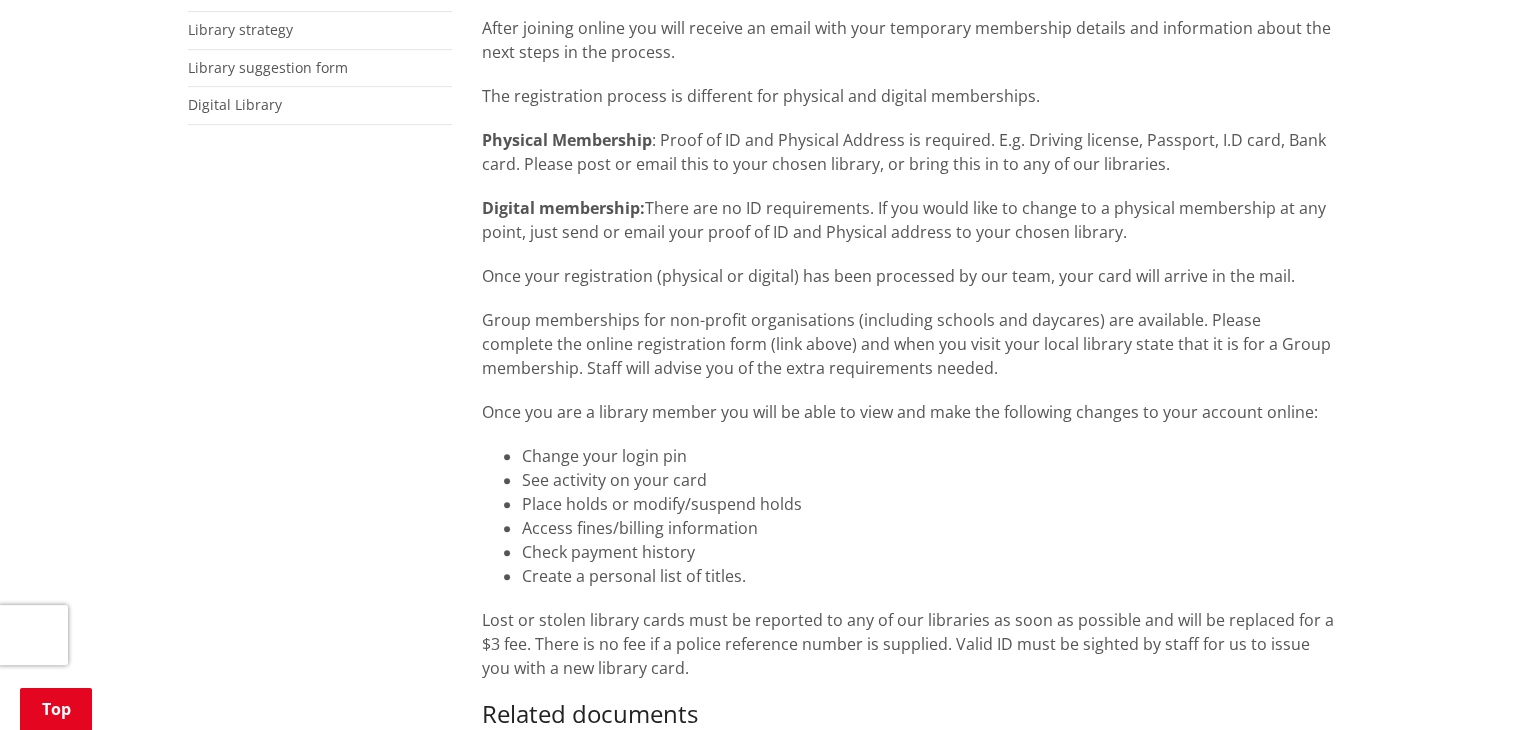 scroll, scrollTop: 760, scrollLeft: 0, axis: vertical 